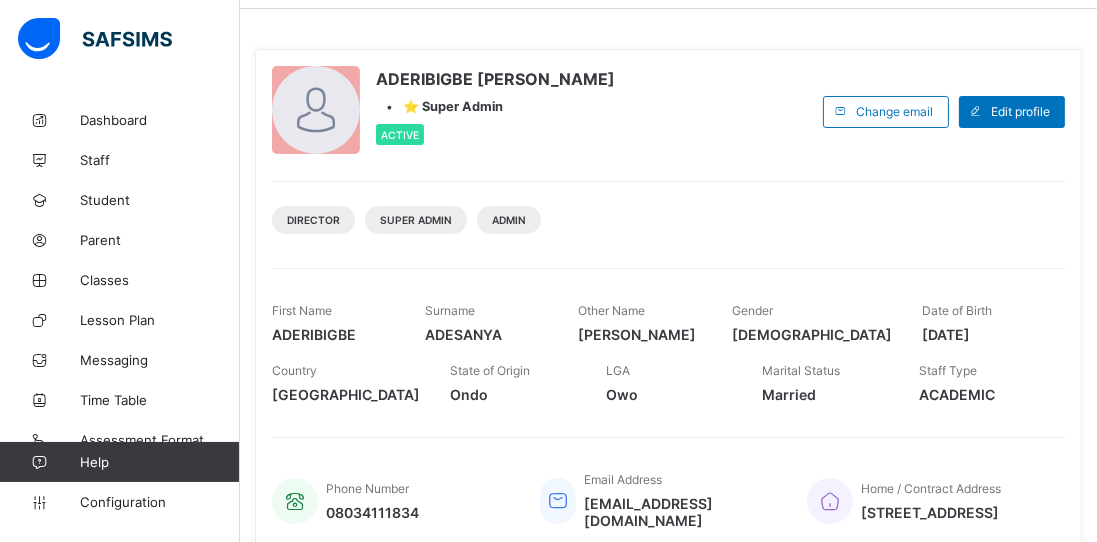 scroll, scrollTop: 0, scrollLeft: 0, axis: both 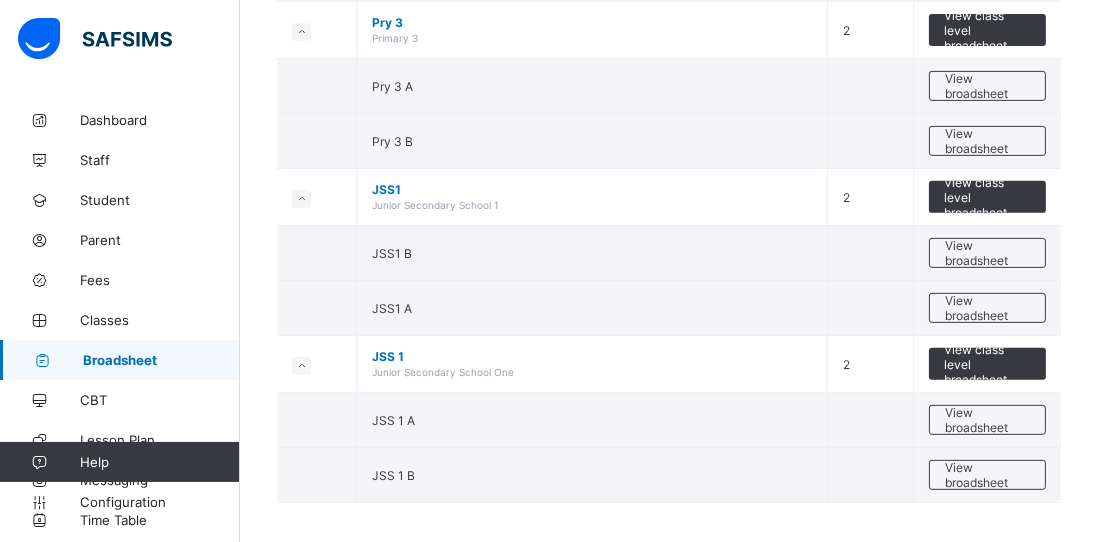 click on "View broadsheet" at bounding box center [987, 420] 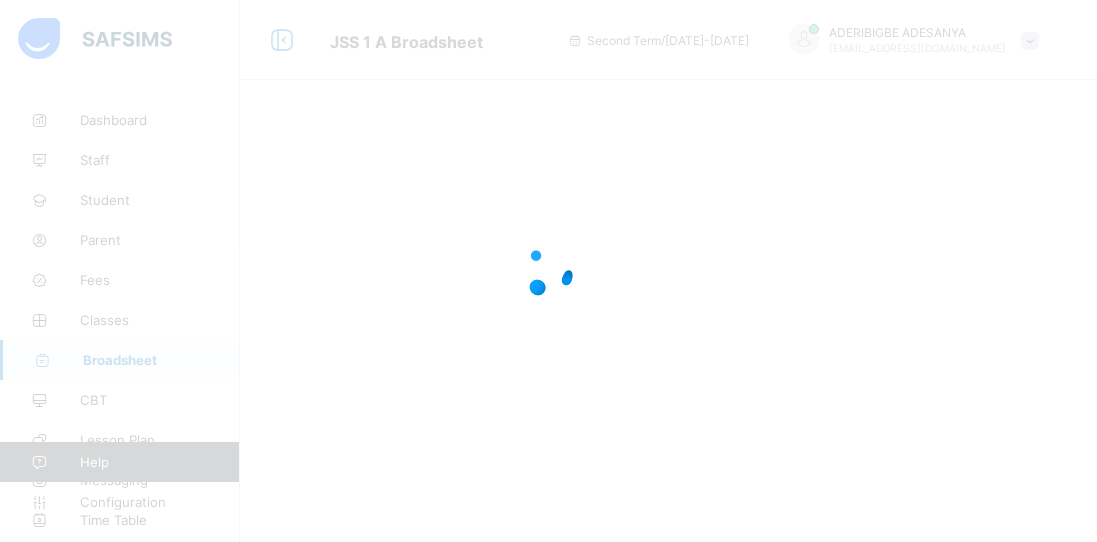 scroll, scrollTop: 88, scrollLeft: 0, axis: vertical 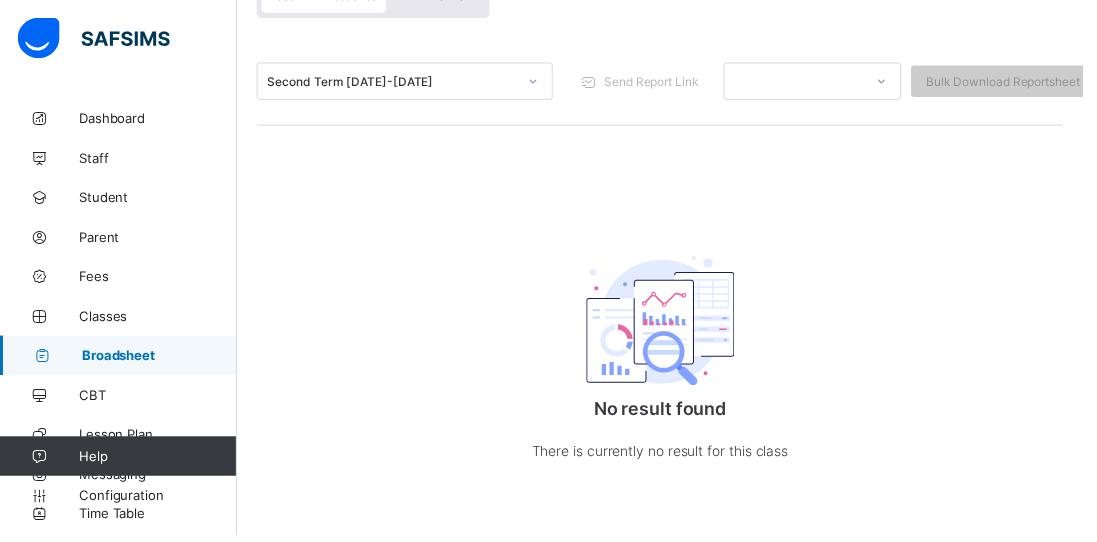 click on "Classes" at bounding box center (160, 320) 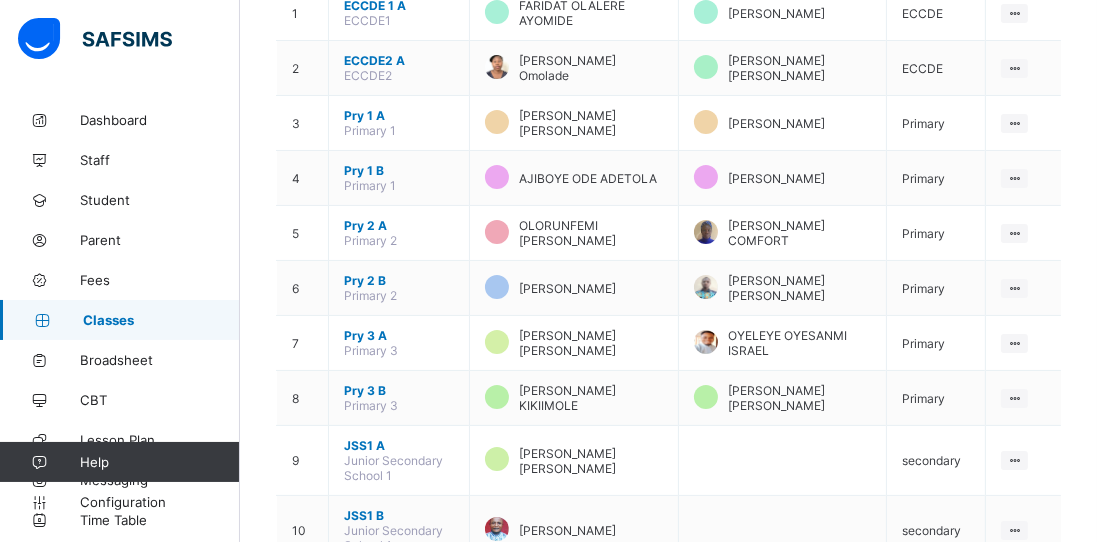 scroll, scrollTop: 266, scrollLeft: 0, axis: vertical 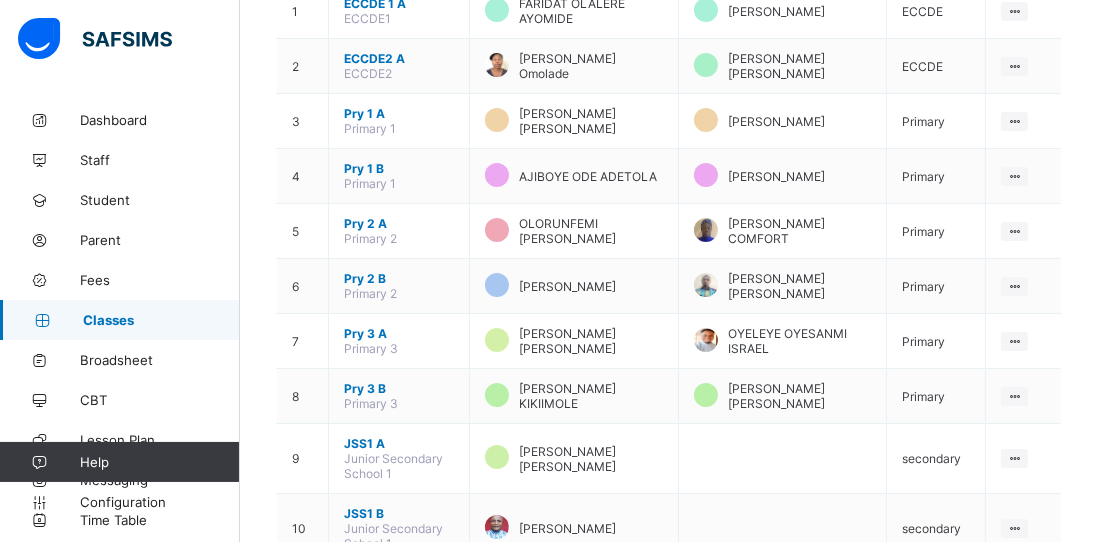 click on "View Class Assign form Teacher" at bounding box center [0, 0] 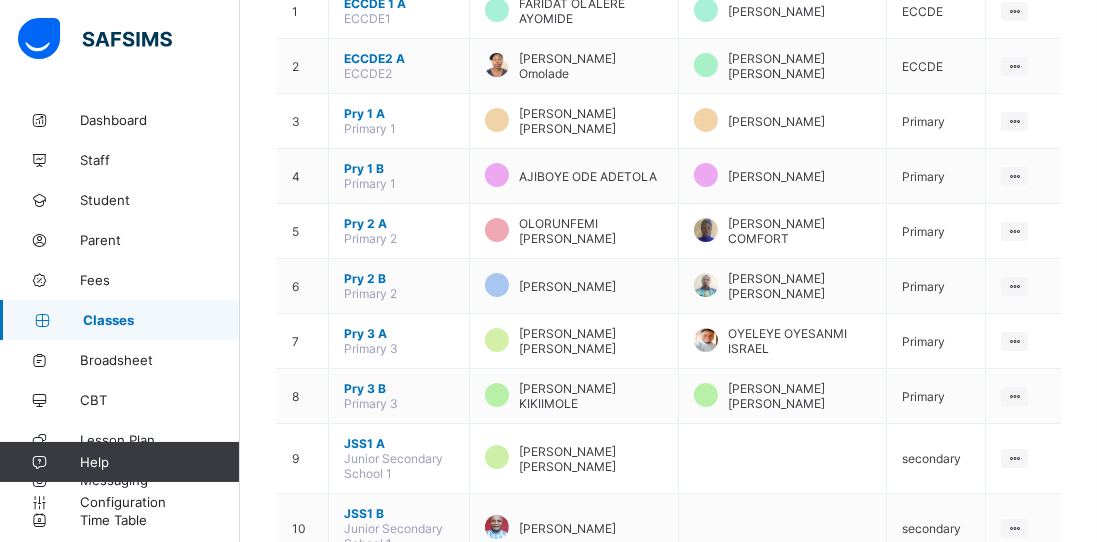 click on "View Class" at bounding box center [0, 0] 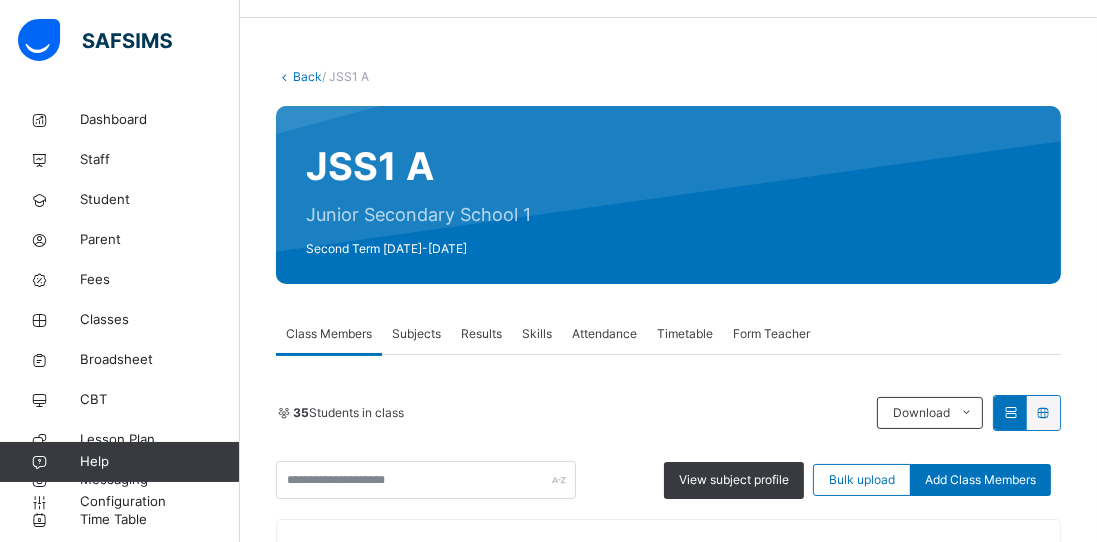 scroll, scrollTop: 201, scrollLeft: 0, axis: vertical 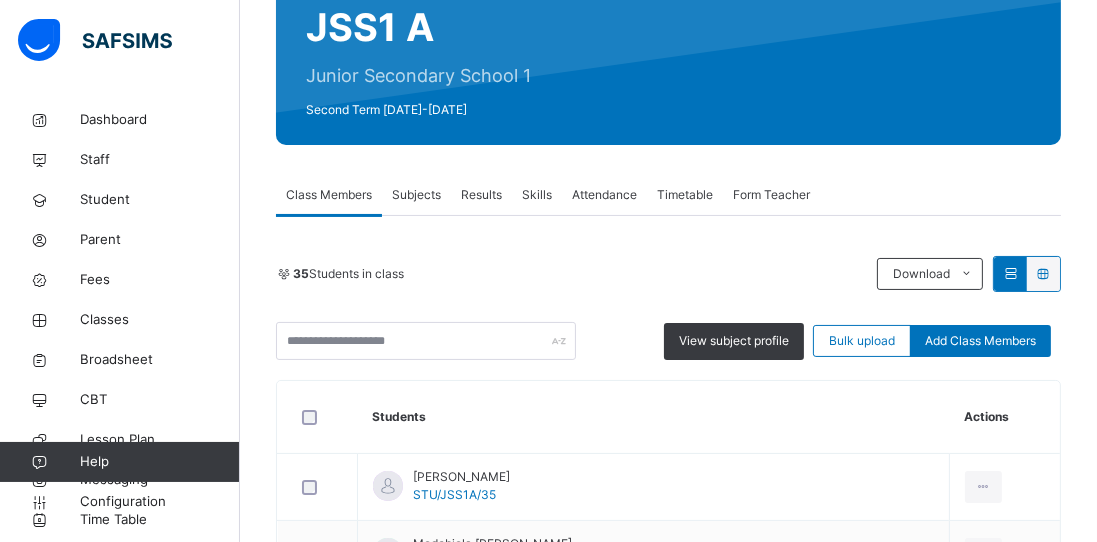 click on "Skills" at bounding box center (537, 195) 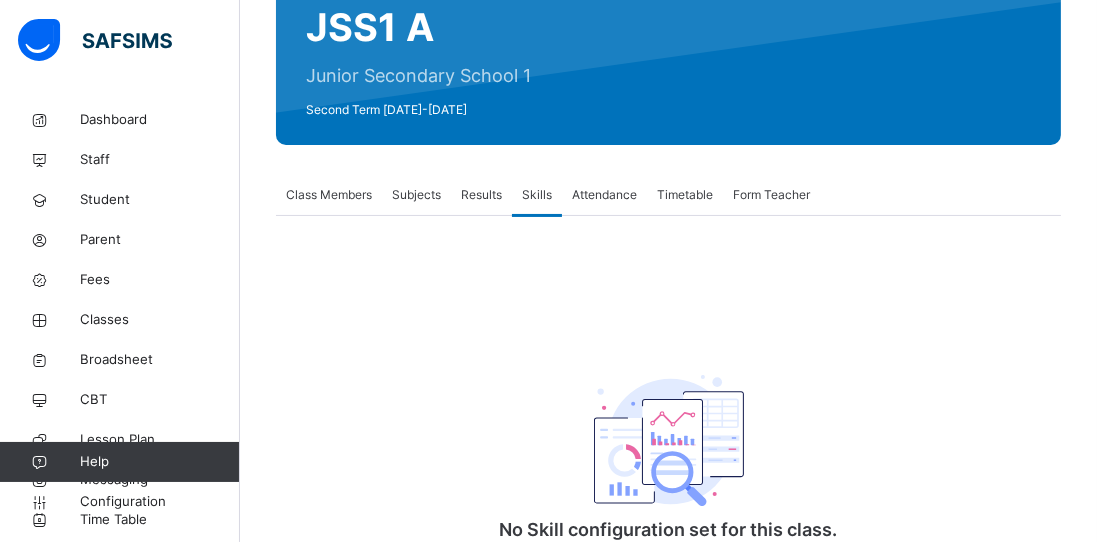 scroll, scrollTop: 185, scrollLeft: 0, axis: vertical 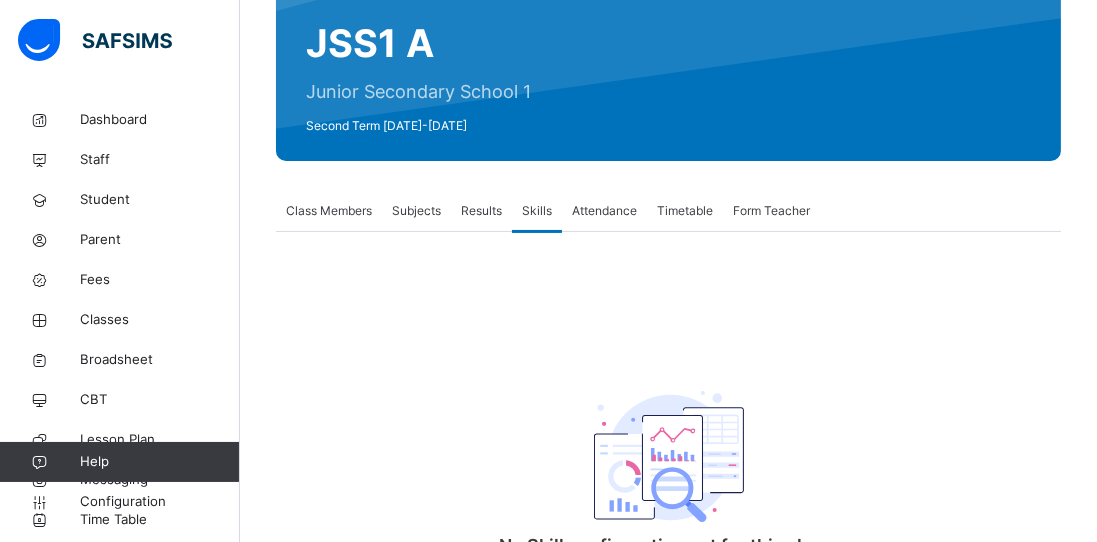click on "Subjects" at bounding box center [416, 211] 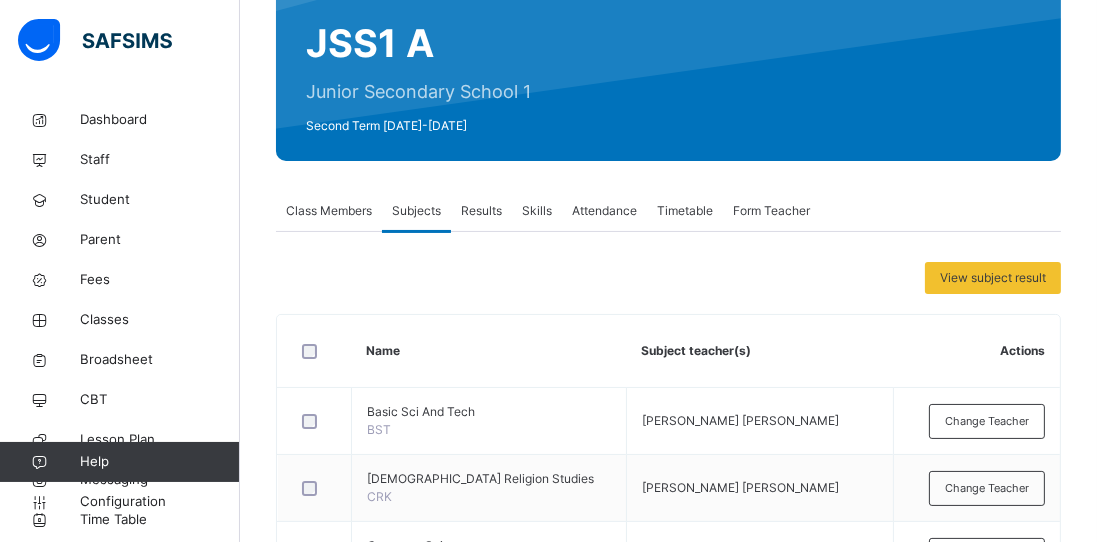 scroll, scrollTop: 201, scrollLeft: 0, axis: vertical 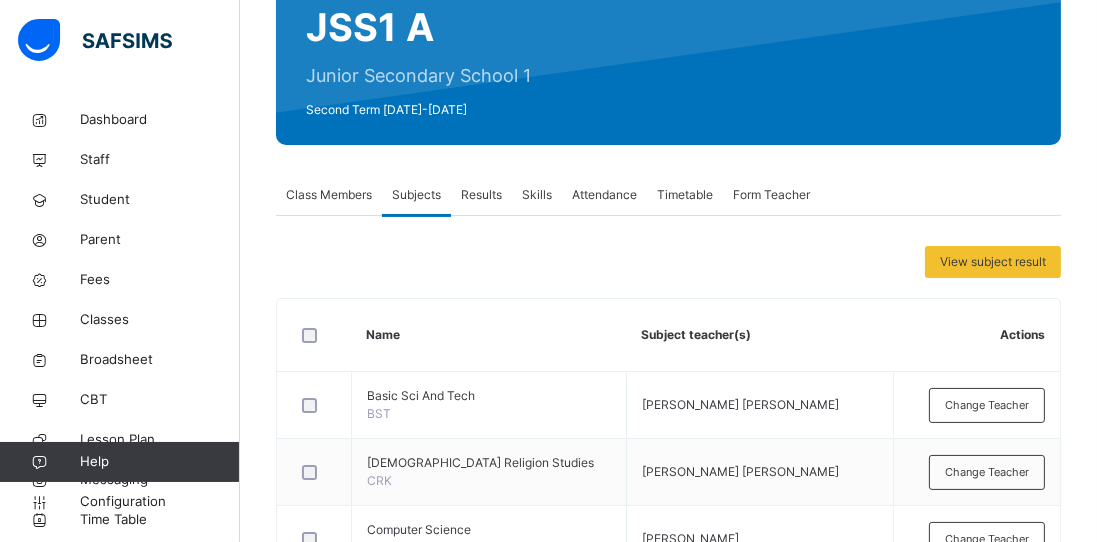 click on "Skills" at bounding box center [537, 195] 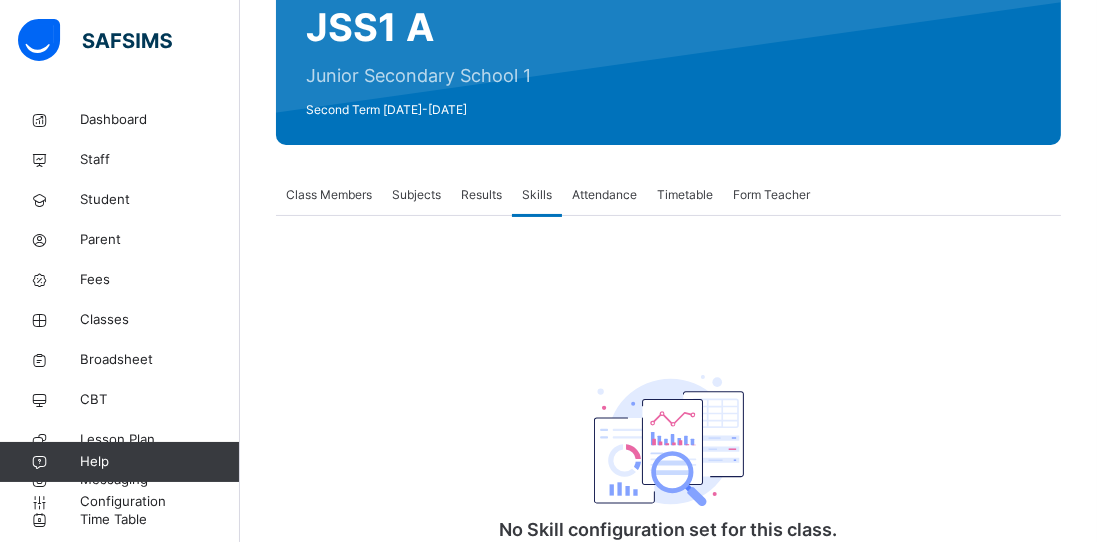 scroll, scrollTop: 185, scrollLeft: 0, axis: vertical 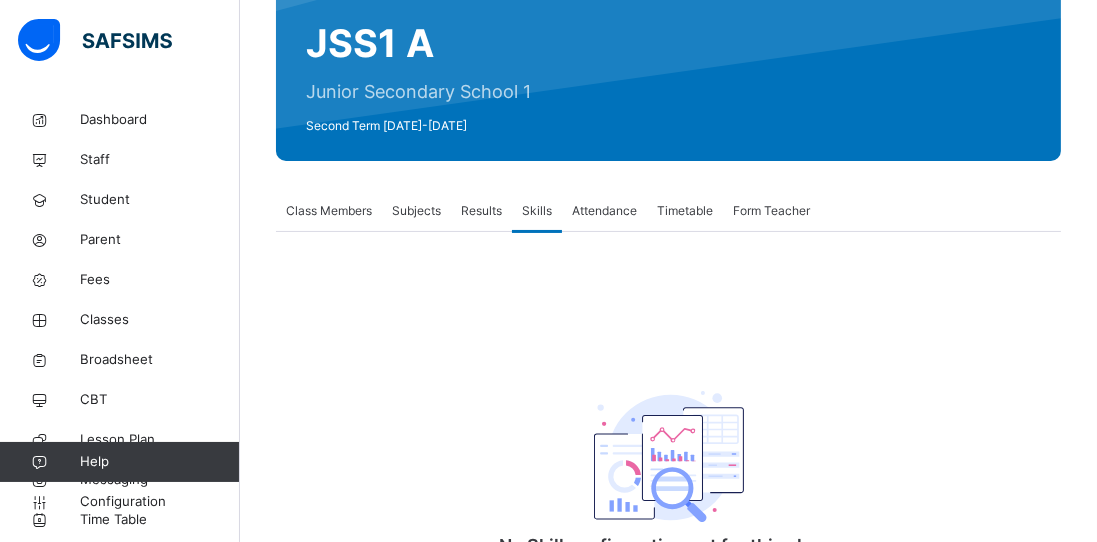 click on "Results" at bounding box center (481, 211) 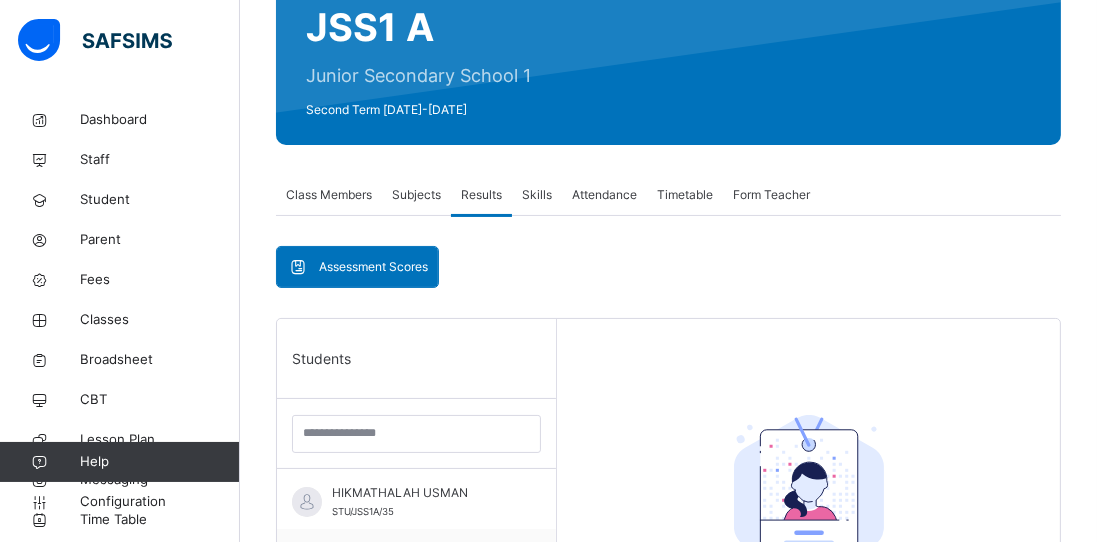 click on "HIKMATHALAH  USMAN" at bounding box center (421, 493) 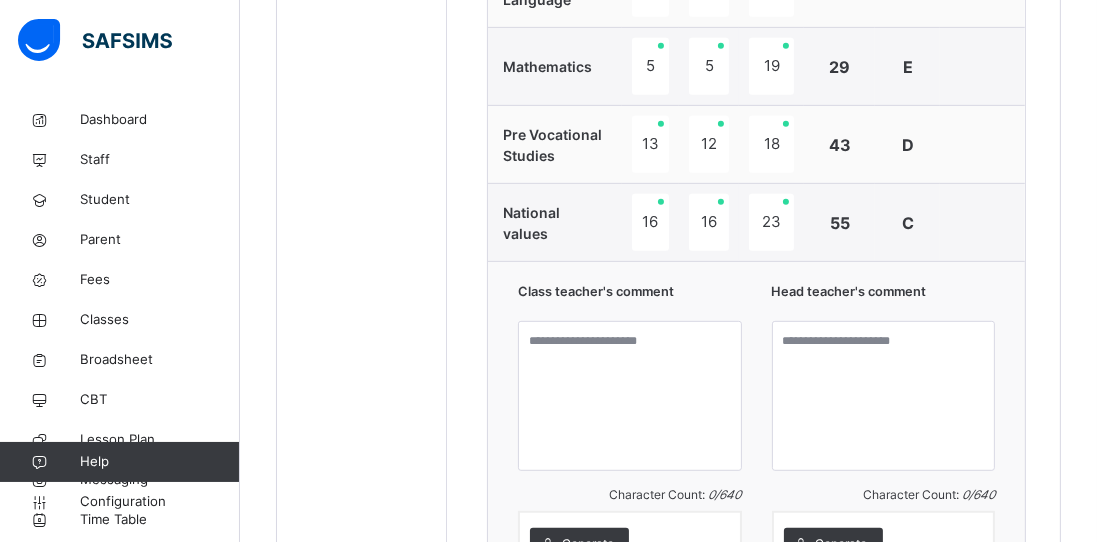 scroll, scrollTop: 1074, scrollLeft: 0, axis: vertical 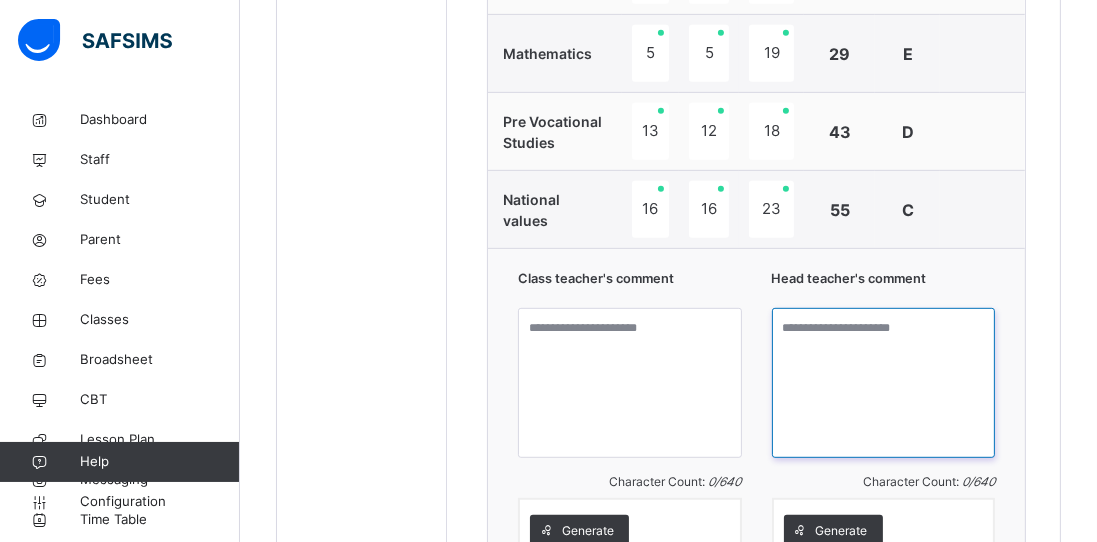 click at bounding box center (884, 383) 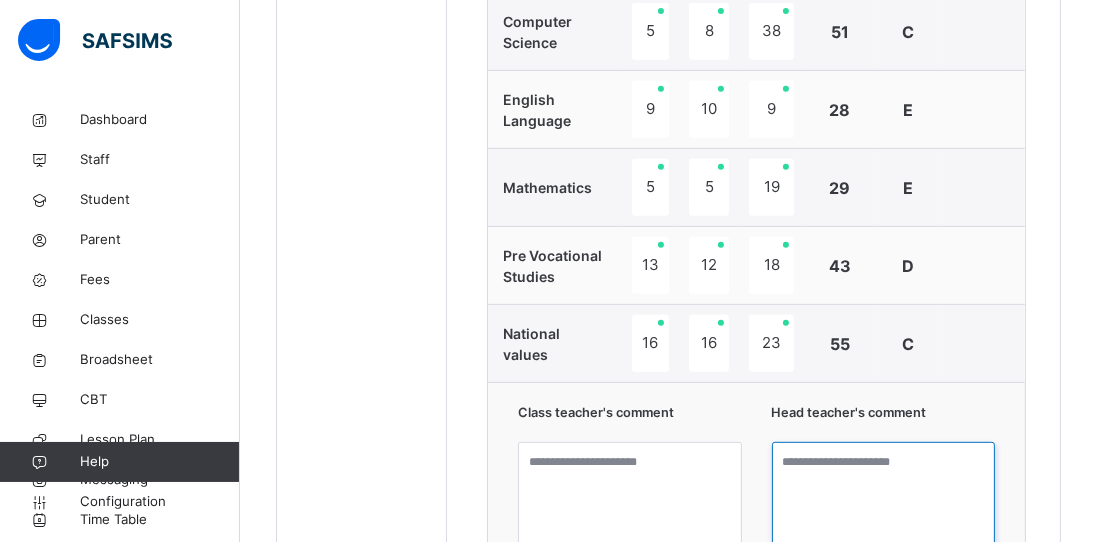 scroll, scrollTop: 926, scrollLeft: 0, axis: vertical 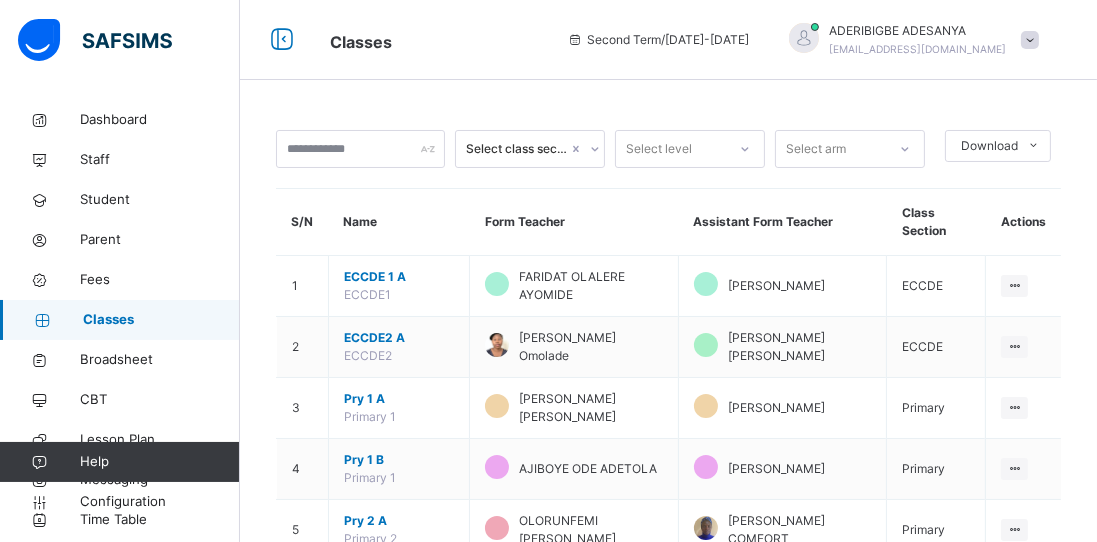 click on "Staff" at bounding box center [160, 160] 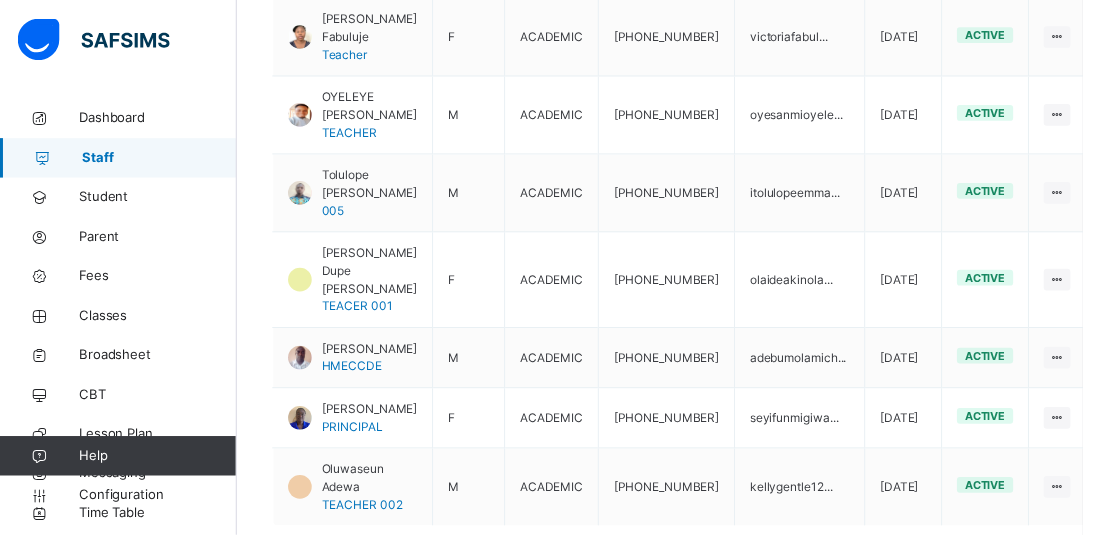 scroll, scrollTop: 856, scrollLeft: 0, axis: vertical 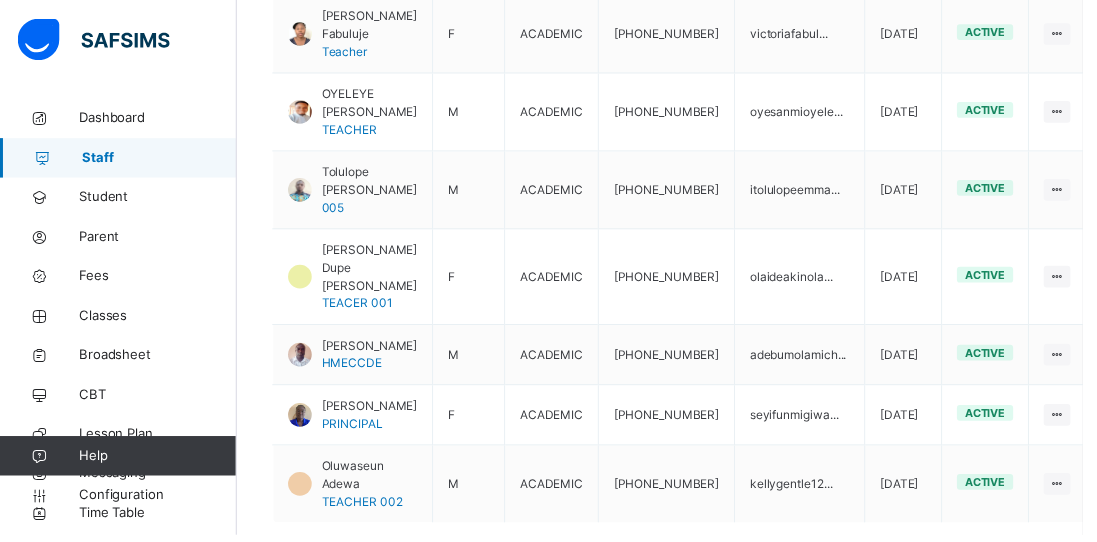 click on "View Profile Edit Staff Reset Password Resend Activation Link Change Email Delete Staff" at bounding box center (0, 0) 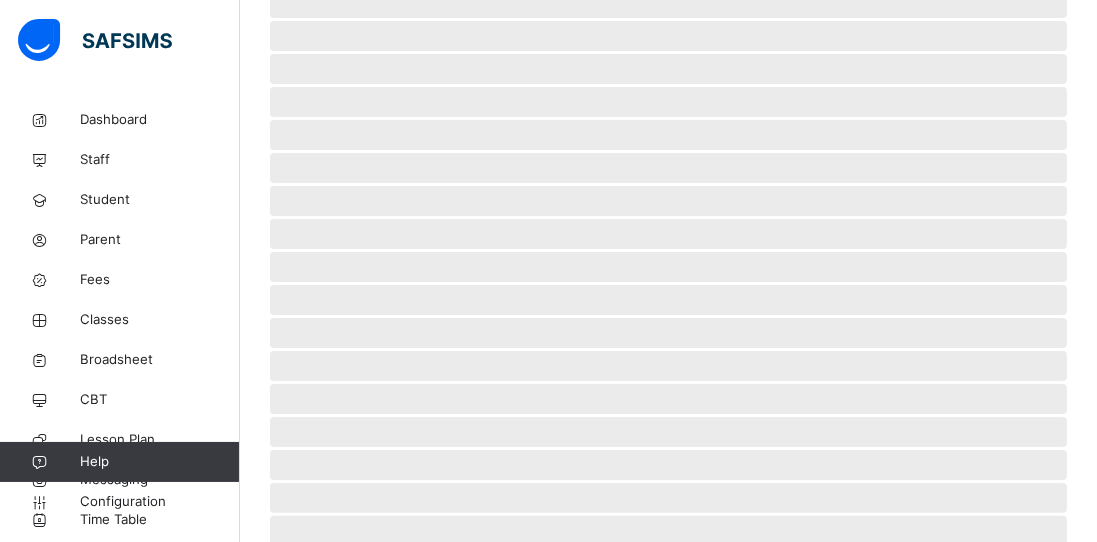 scroll, scrollTop: 0, scrollLeft: 0, axis: both 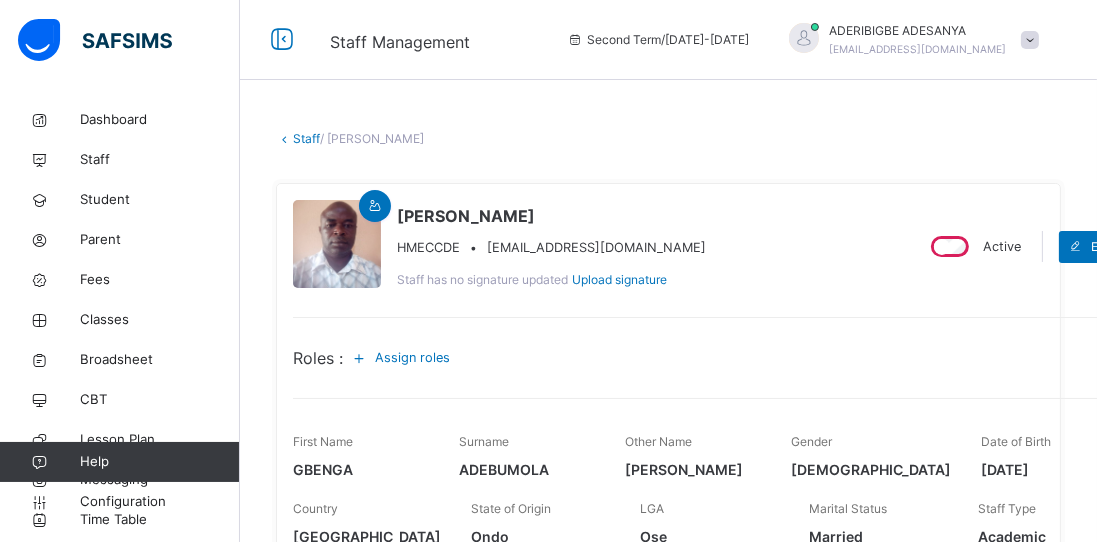 click on "Assign roles" at bounding box center [412, 357] 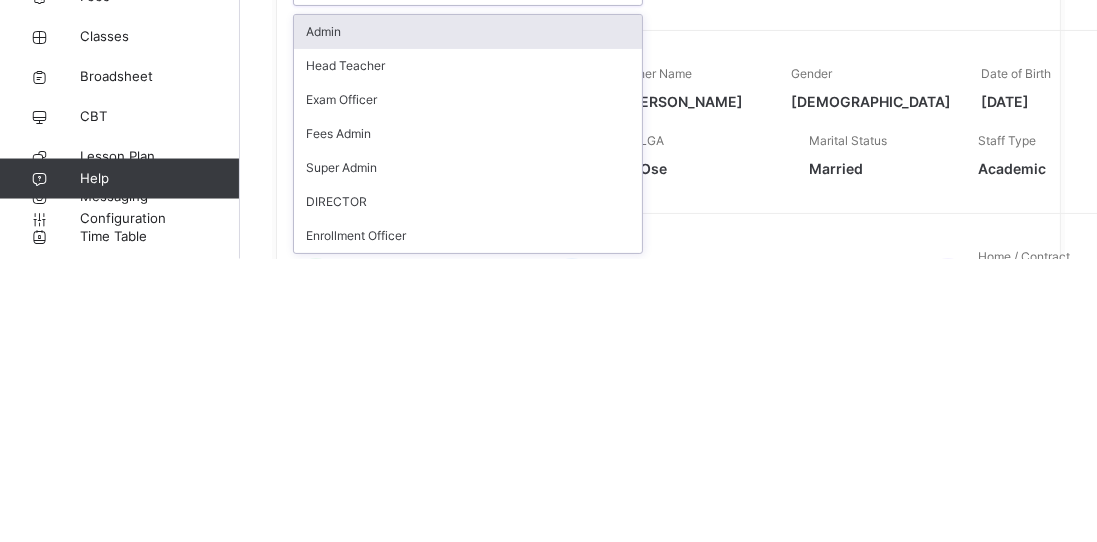 scroll, scrollTop: 97, scrollLeft: 0, axis: vertical 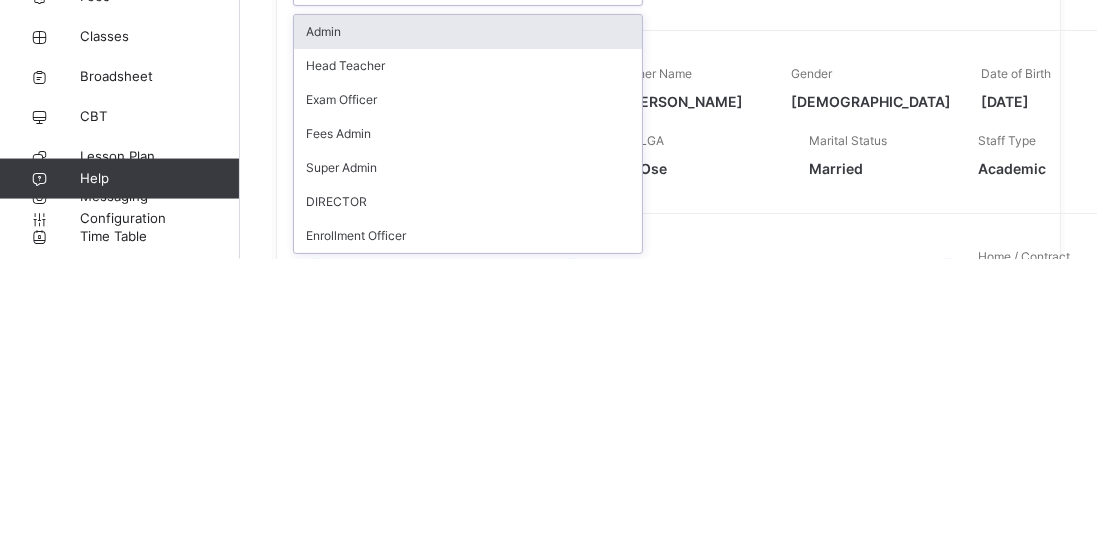 click on "Head Teacher" at bounding box center [468, 349] 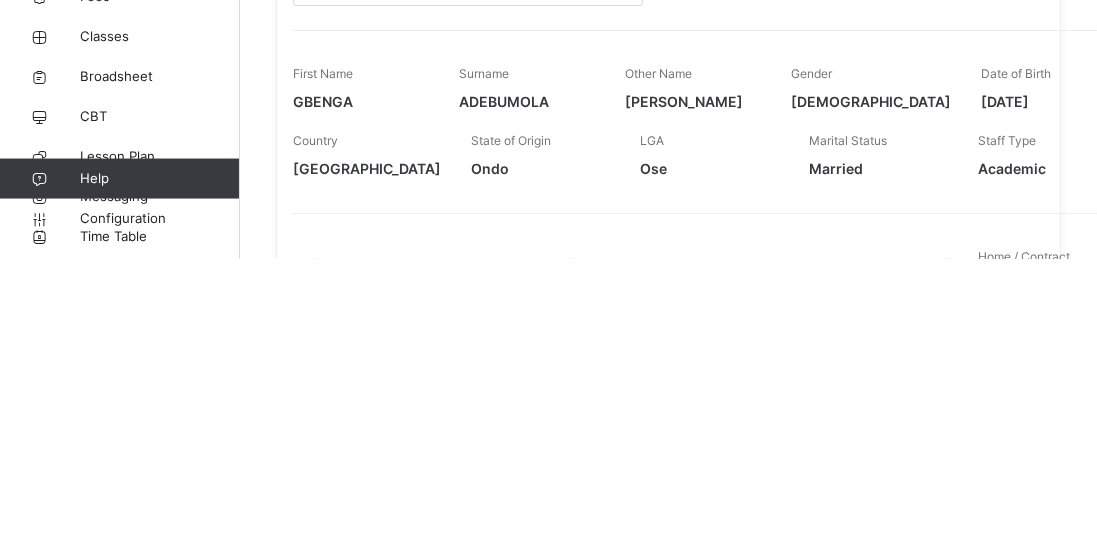 scroll, scrollTop: 97, scrollLeft: 0, axis: vertical 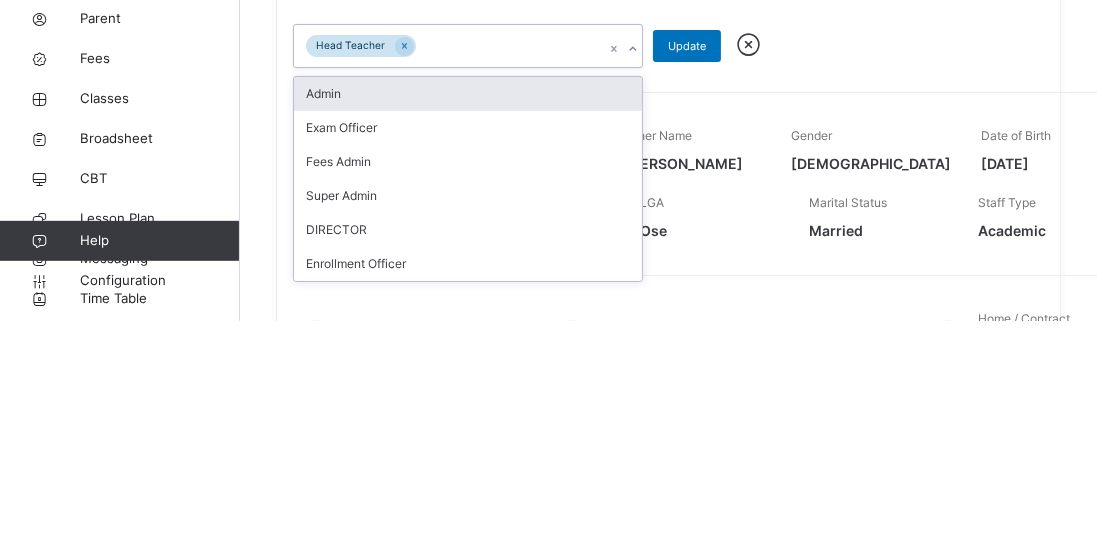 click on "Update" at bounding box center (687, 267) 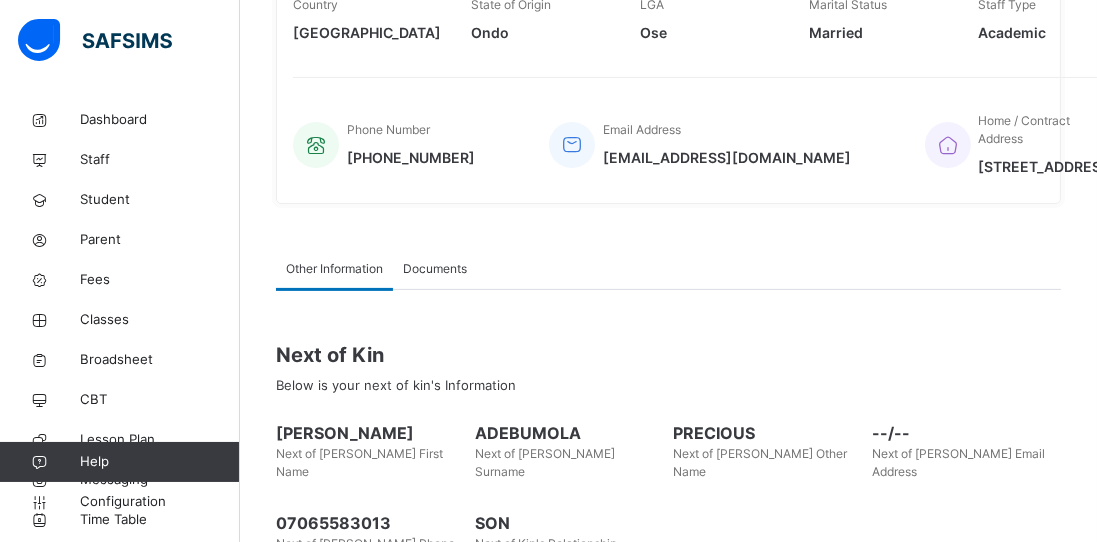 scroll, scrollTop: 551, scrollLeft: 0, axis: vertical 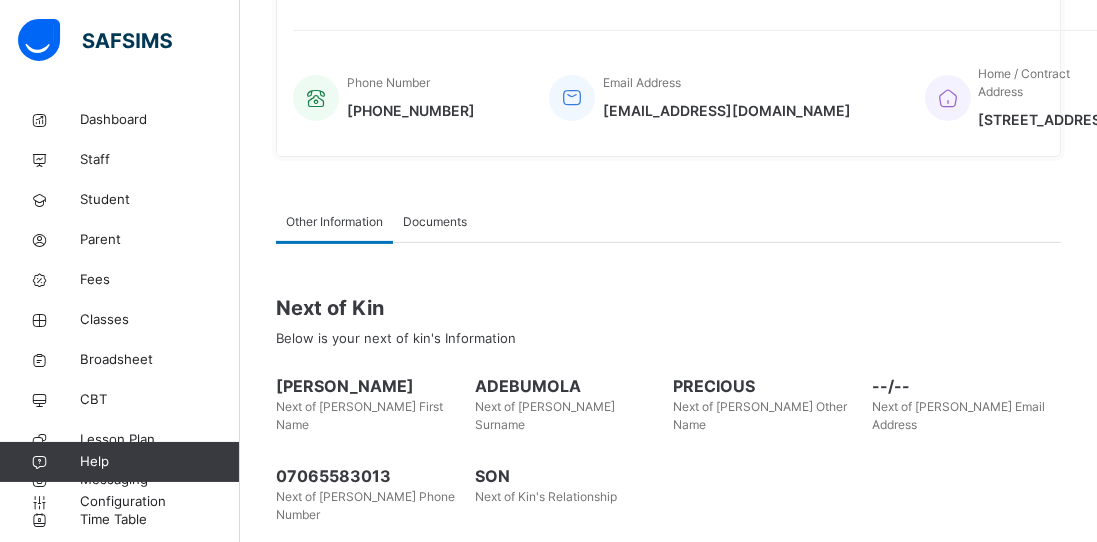 click on "Broadsheet" at bounding box center (120, 360) 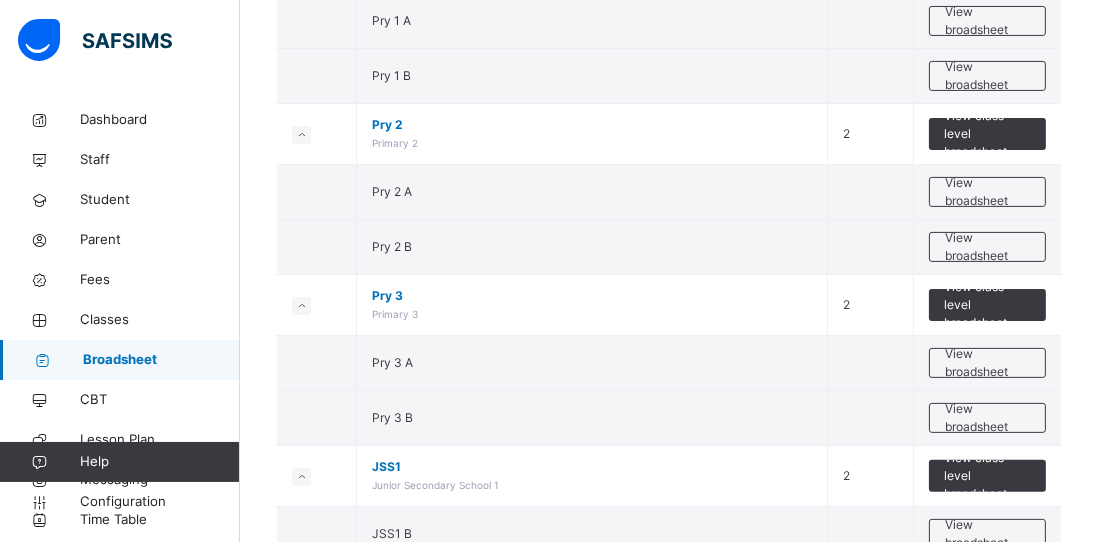 scroll, scrollTop: 556, scrollLeft: 0, axis: vertical 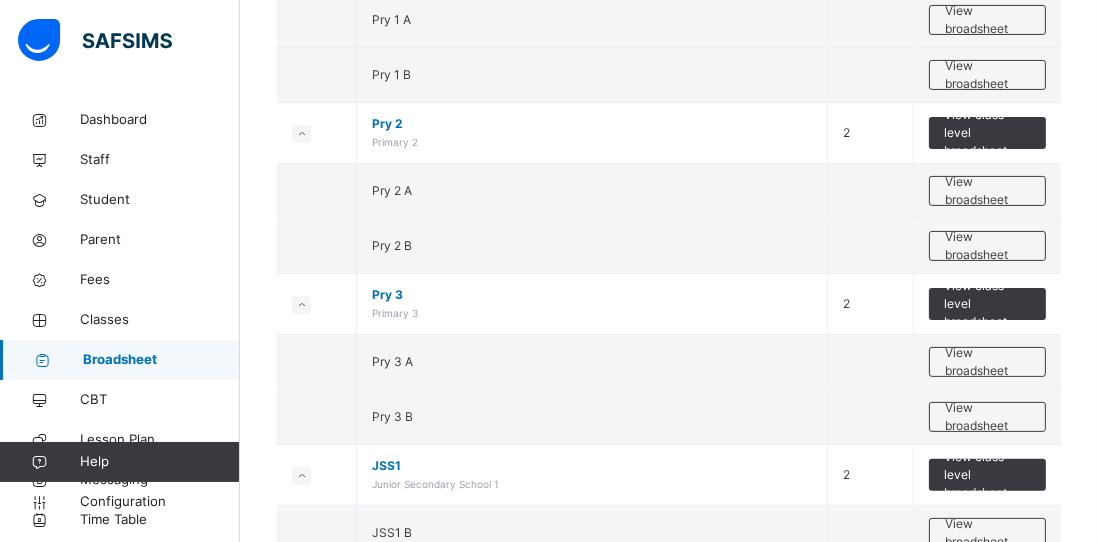 click on "View broadsheet" at bounding box center (987, 362) 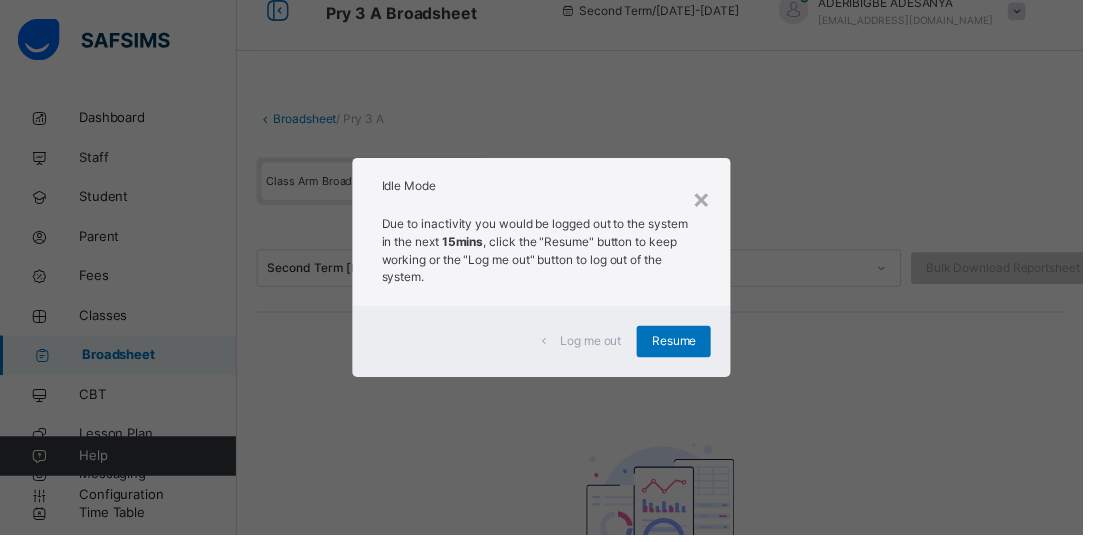 scroll, scrollTop: 29, scrollLeft: 0, axis: vertical 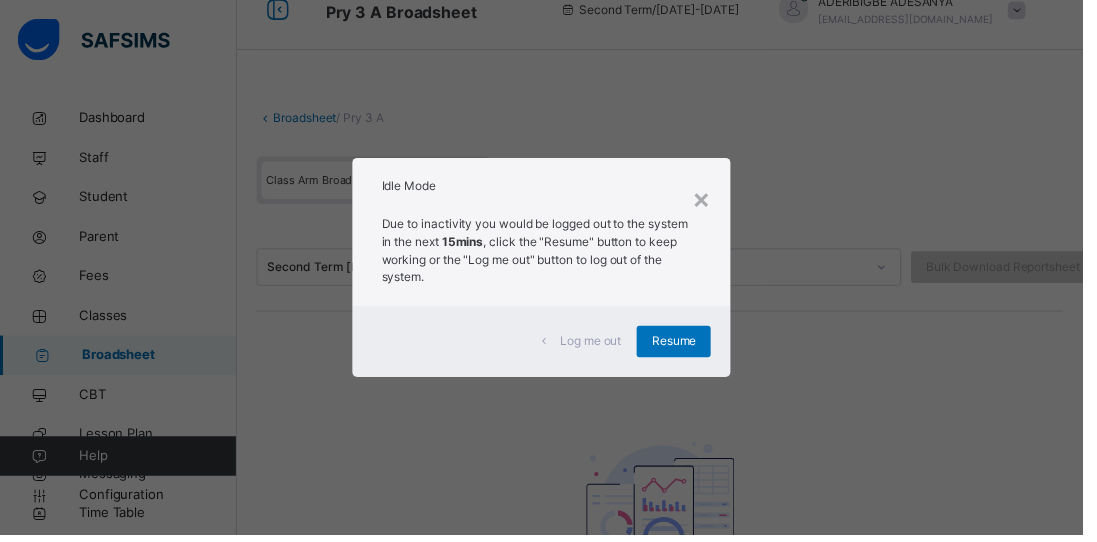 click on "×" at bounding box center [710, 201] 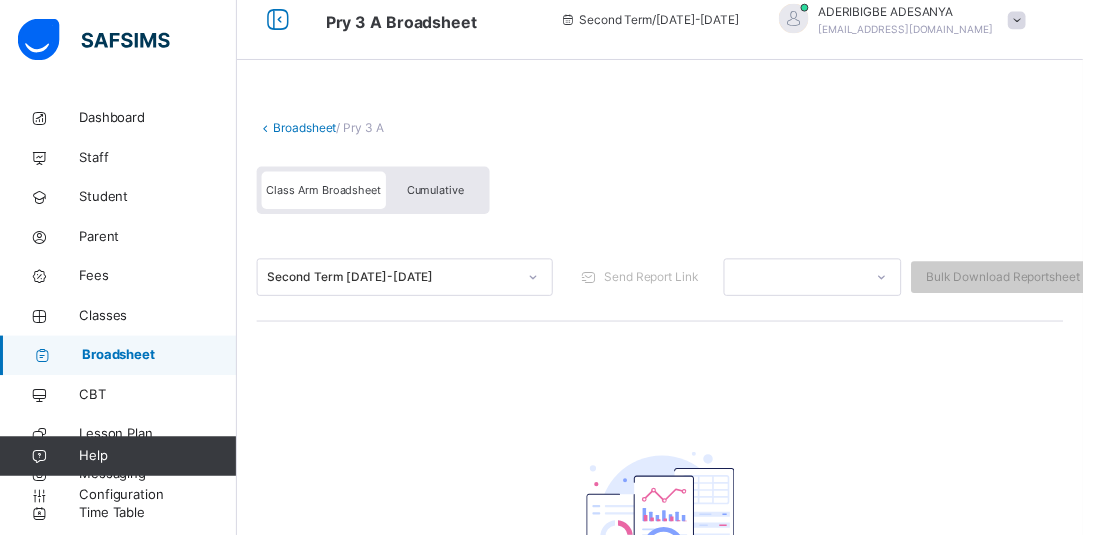 scroll, scrollTop: 0, scrollLeft: 0, axis: both 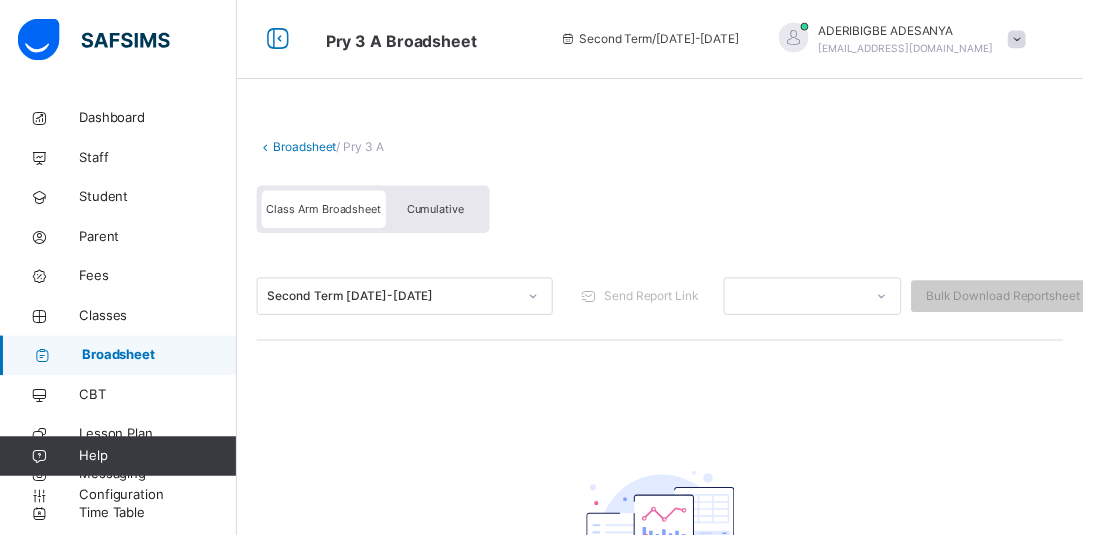 click on "[EMAIL_ADDRESS][DOMAIN_NAME]" at bounding box center (917, 49) 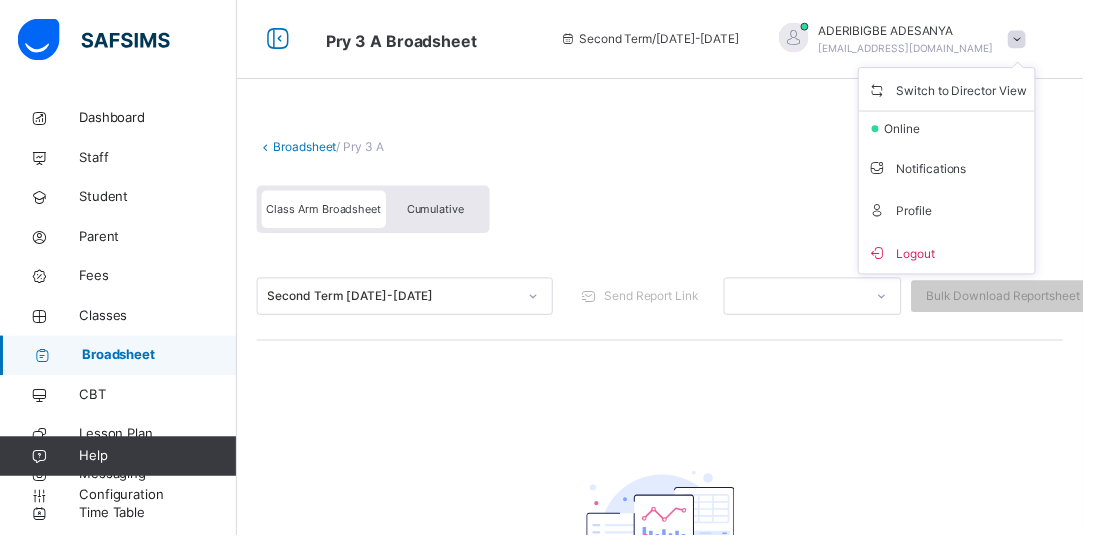 click on "Logout" at bounding box center (959, 255) 